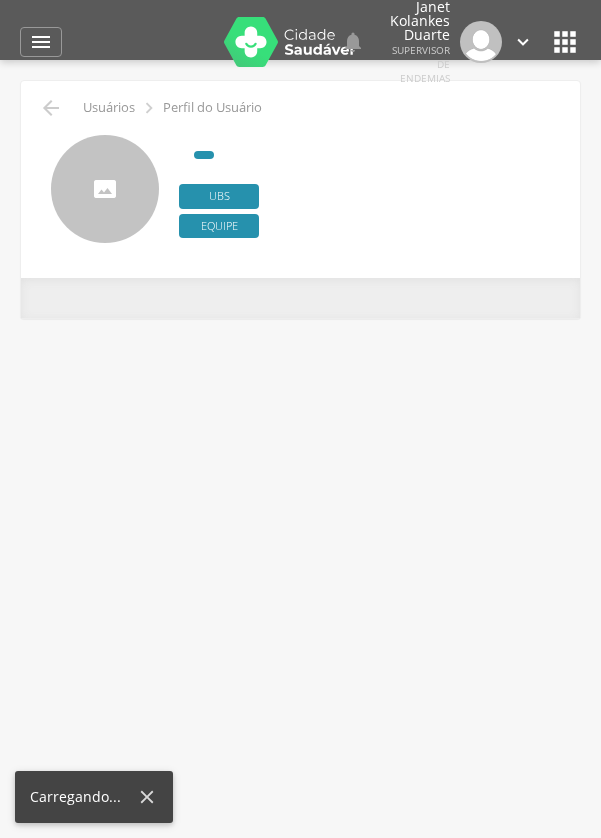 scroll, scrollTop: 0, scrollLeft: 0, axis: both 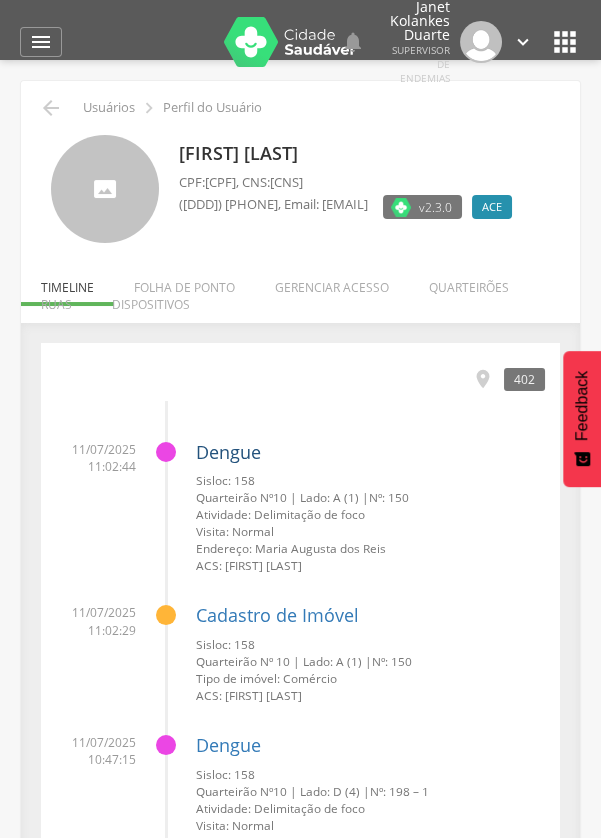 click on "Dengue" at bounding box center (228, 452) 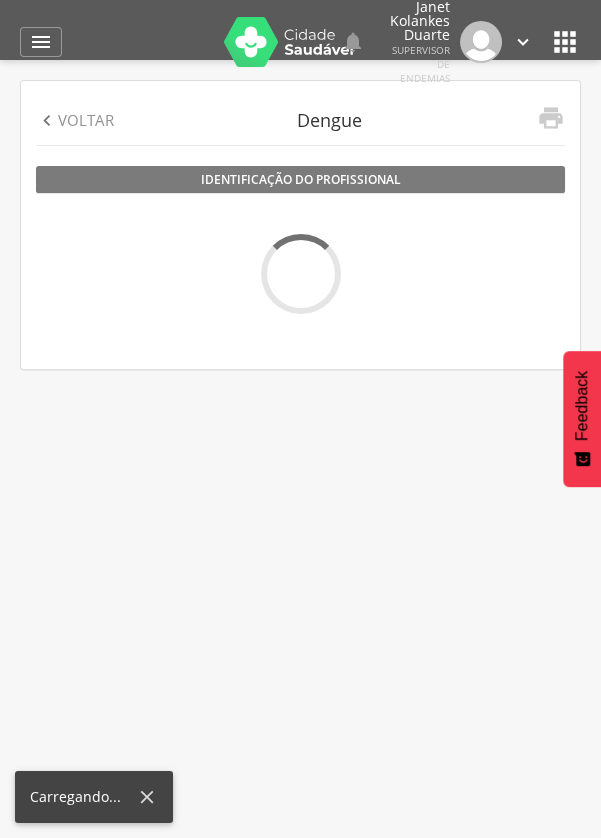 click on "
Usuários

Perfil do Usuário
[FIRST] [LAST]
CPF:  [CPF] , CNS:  [CNS]
([DDD]) [PHONE] , Email: [EMAIL]
v2.3.0
ACE
Desativado
Início
Produtividade
Timeline
Folha de ponto
Remapeamento
Gerenciar acesso
Quarteirões
Ruas
Tubitos
Dispositivos
UBS
Regulação
Resumo de atividades
Quantidade de fichas e atualizações criadas no período informado
" at bounding box center (300, 479) 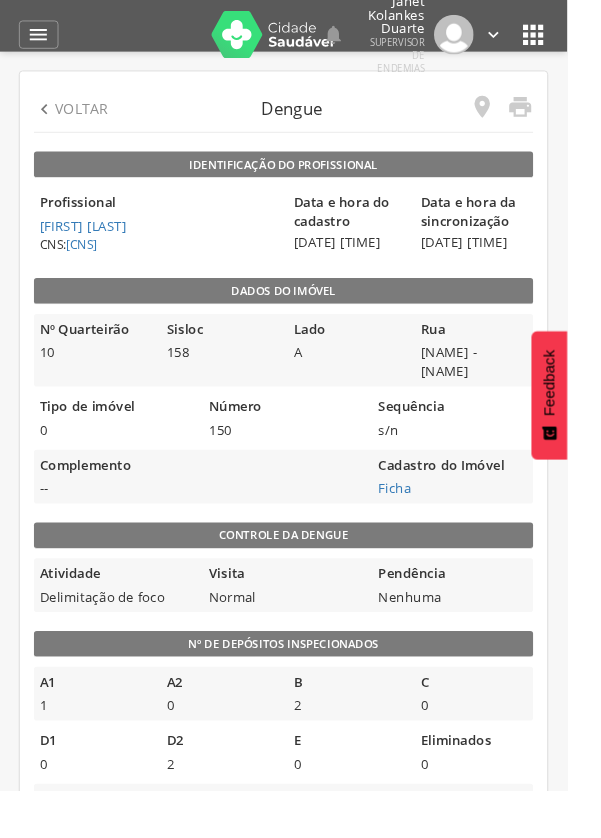 scroll, scrollTop: 0, scrollLeft: 0, axis: both 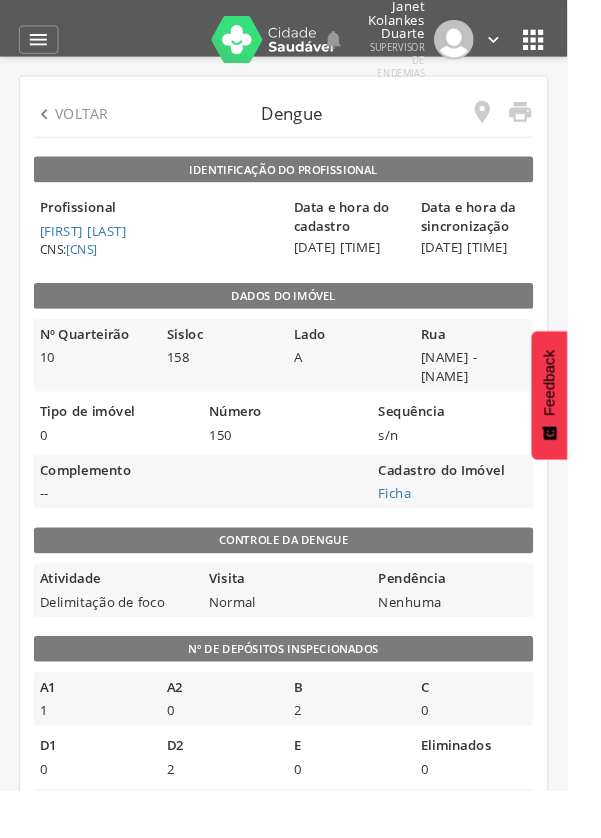click on "" at bounding box center (551, 118) 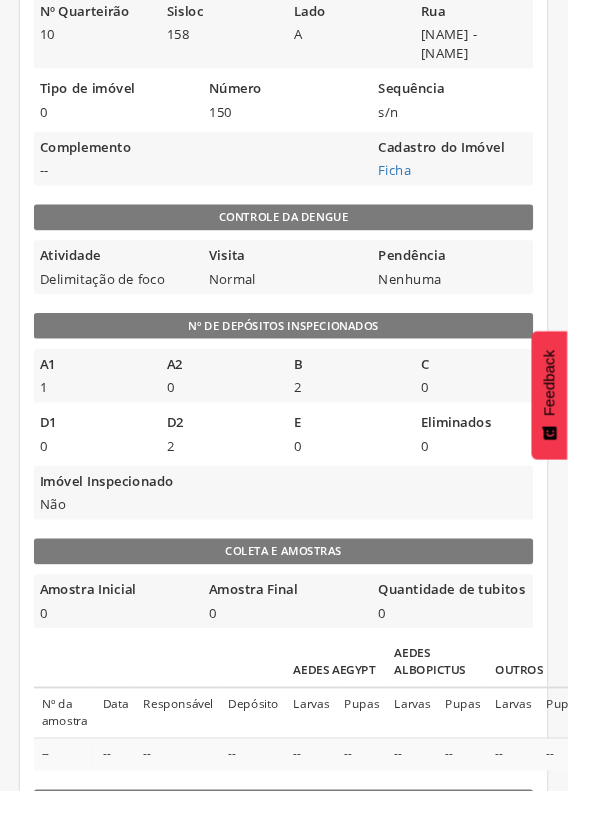 scroll, scrollTop: 0, scrollLeft: 0, axis: both 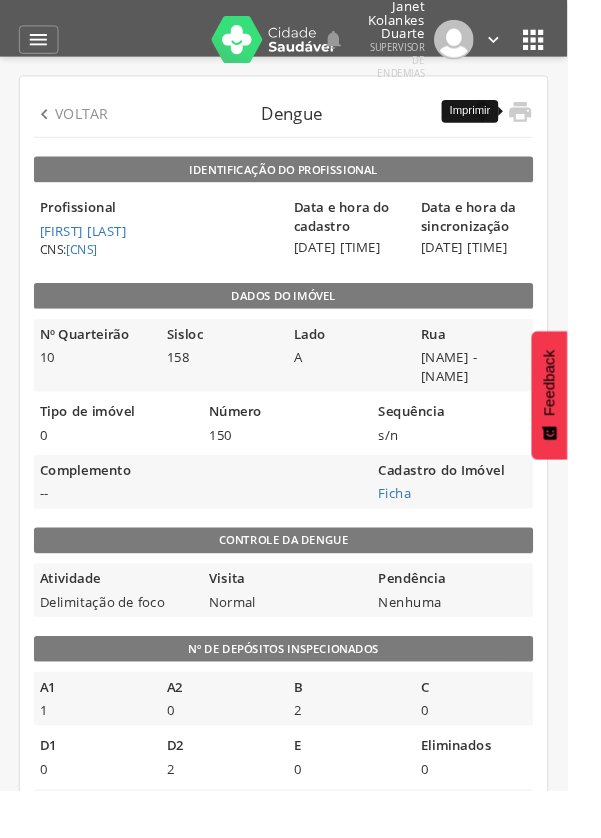 click on "Número" at bounding box center [299, 437] 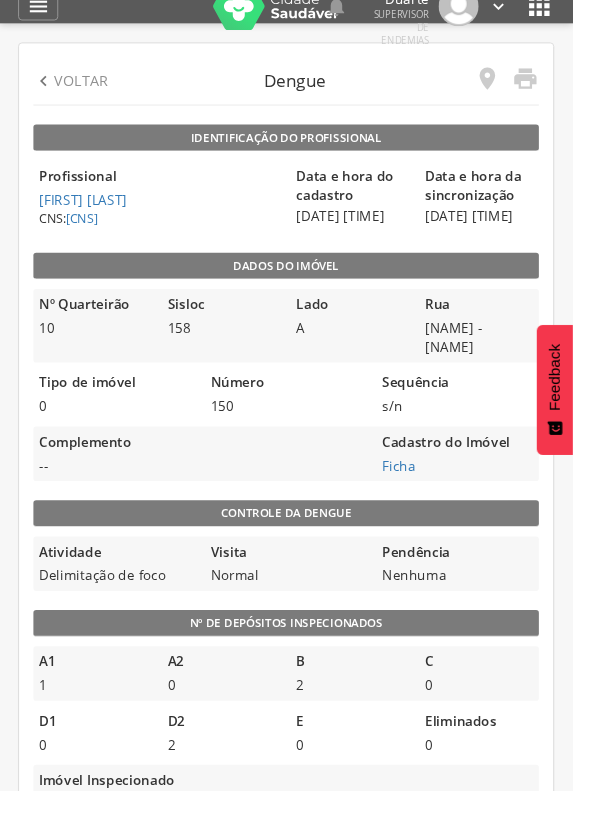 scroll, scrollTop: 30, scrollLeft: 0, axis: vertical 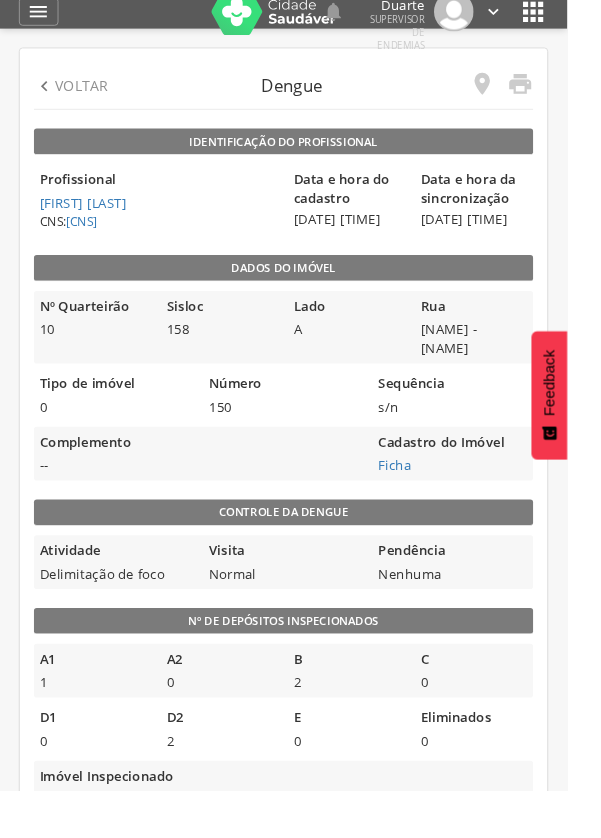 click on "Data e hora da sincronização" at bounding box center (502, 200) 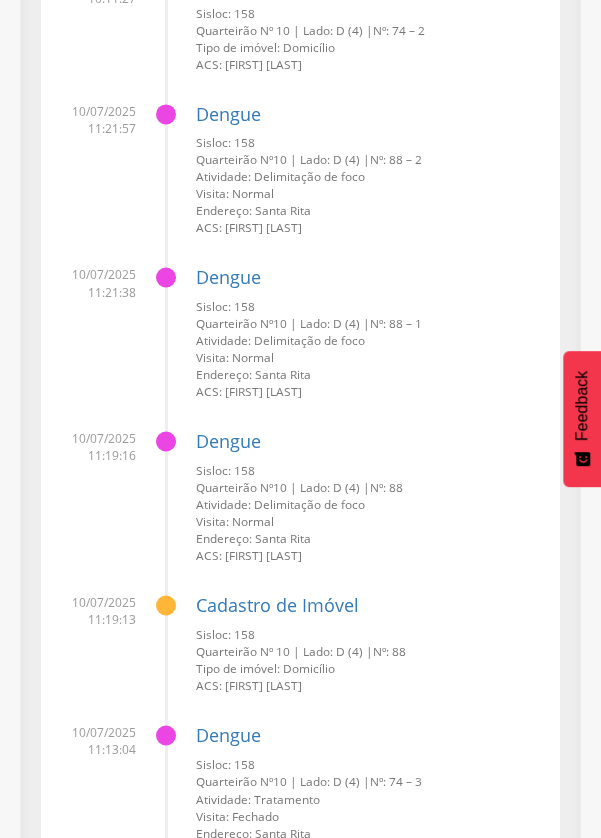 scroll, scrollTop: 4123, scrollLeft: 0, axis: vertical 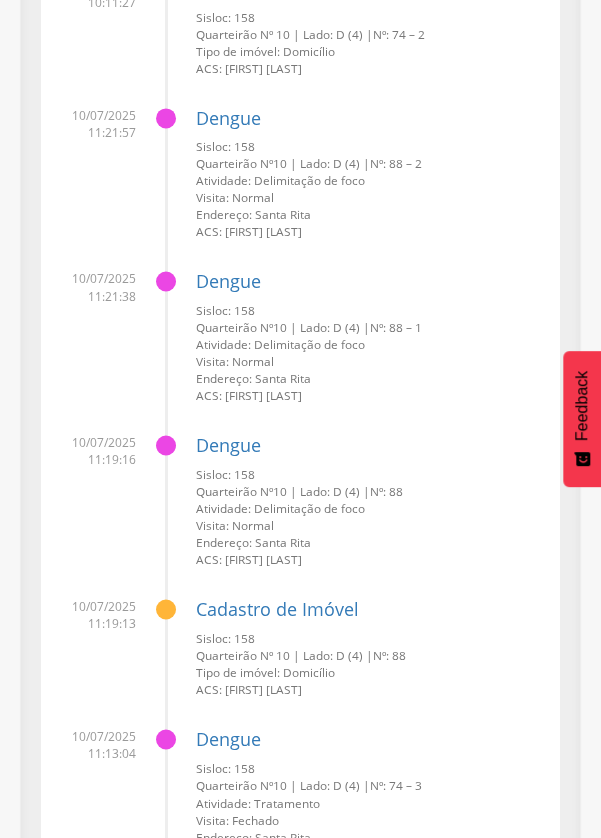 click on "[DATE]  [TIME]" at bounding box center [96, 287] 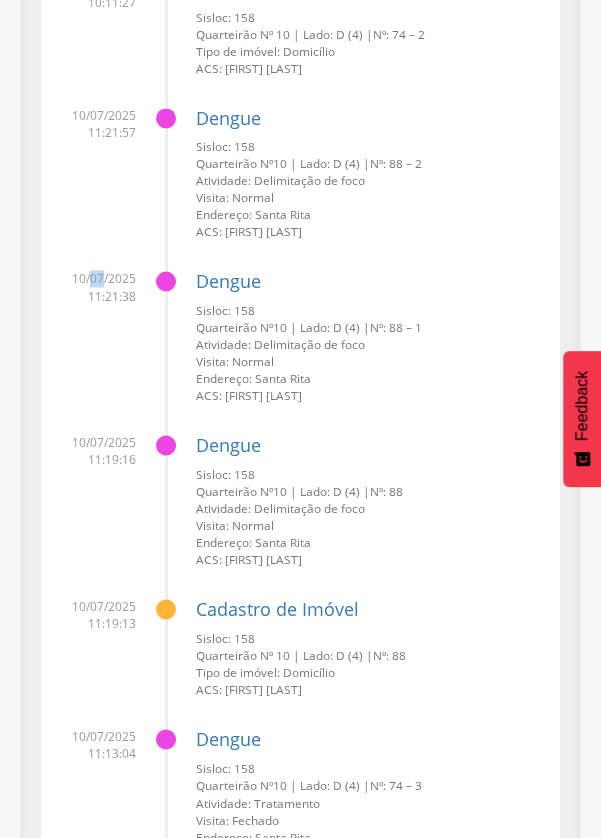 click on "Quarteirão Nº" at bounding box center (234, 327) 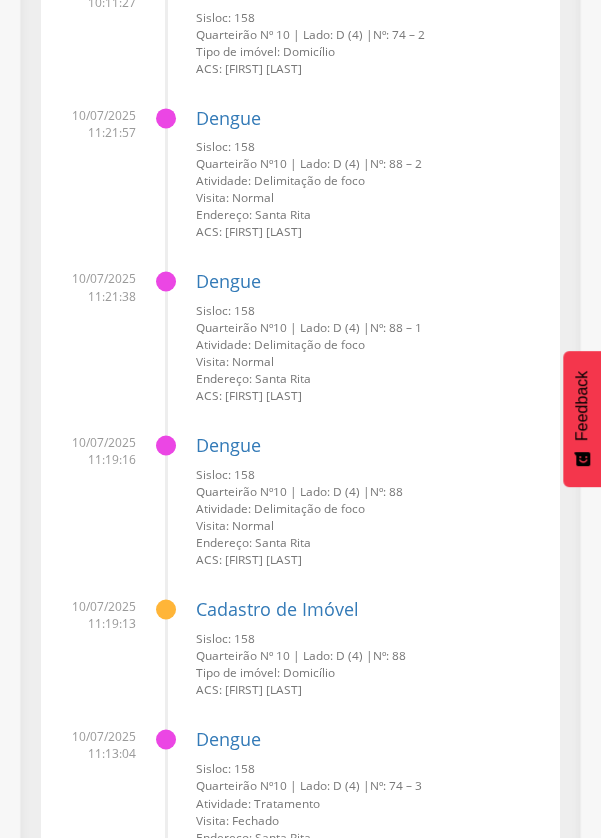 click on "Atividade: Delimitação de foco" at bounding box center [370, 344] 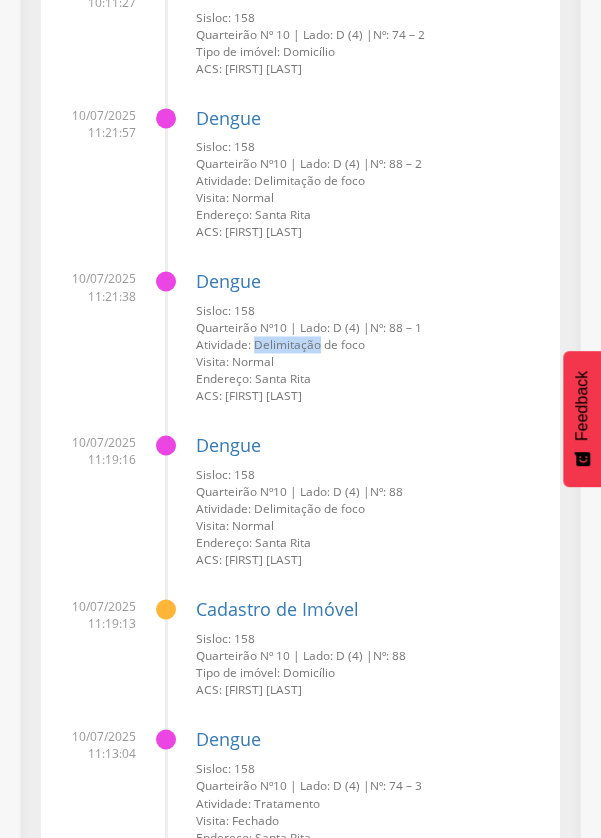 click on "Atividade: Delimitação de foco" at bounding box center [370, 344] 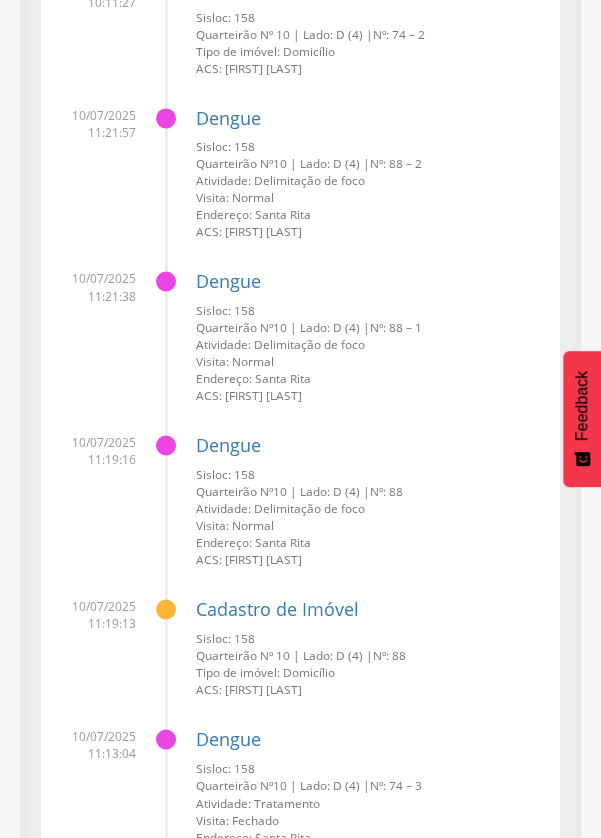 click on "Tipo de imóvel: Domicílio" at bounding box center (370, 51) 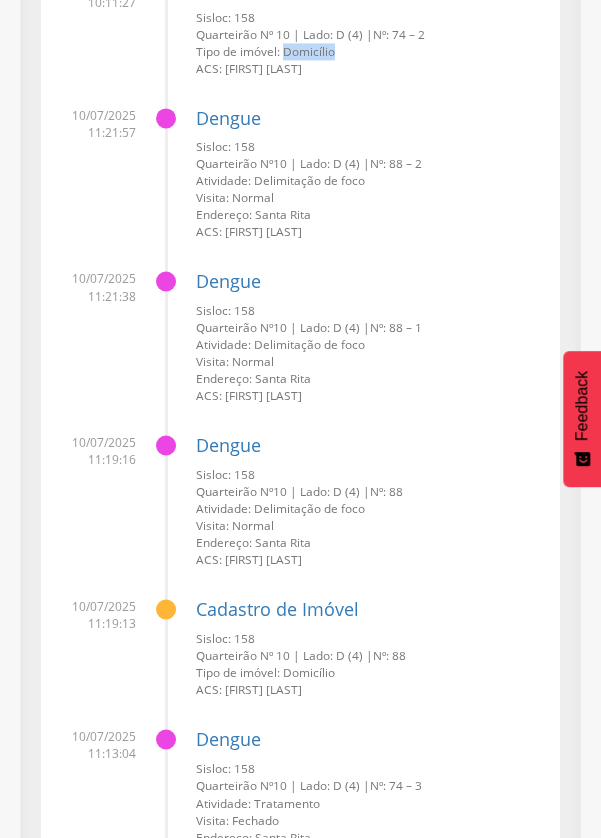click on "Tipo de imóvel: Domicílio" at bounding box center [370, 51] 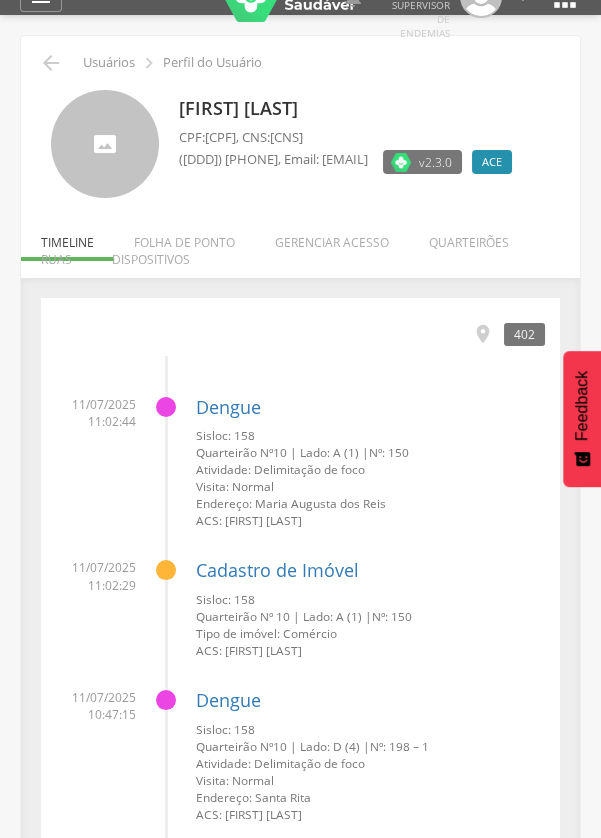 scroll, scrollTop: 0, scrollLeft: 0, axis: both 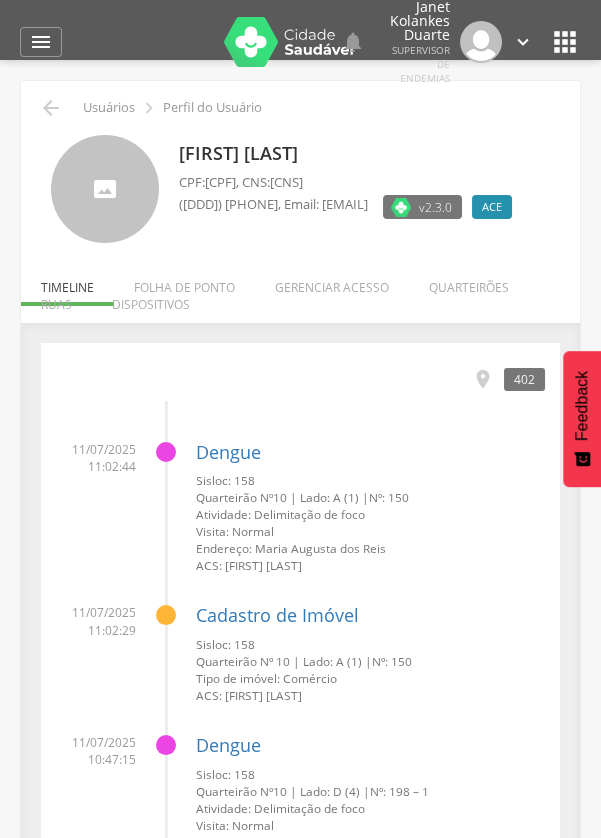click on "Gerenciar acesso" at bounding box center (332, 282) 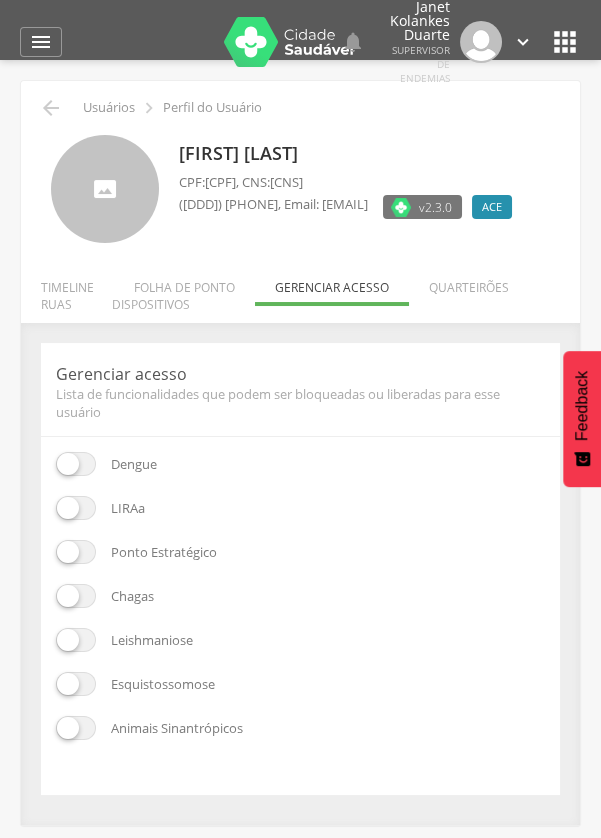click on "Folha de ponto" at bounding box center (184, 282) 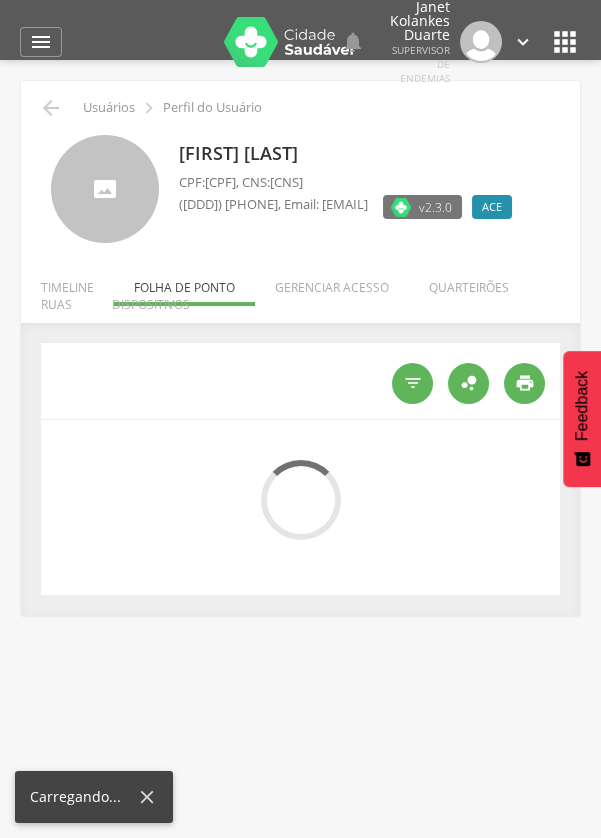 click on "Dispositivos" at bounding box center (151, 299) 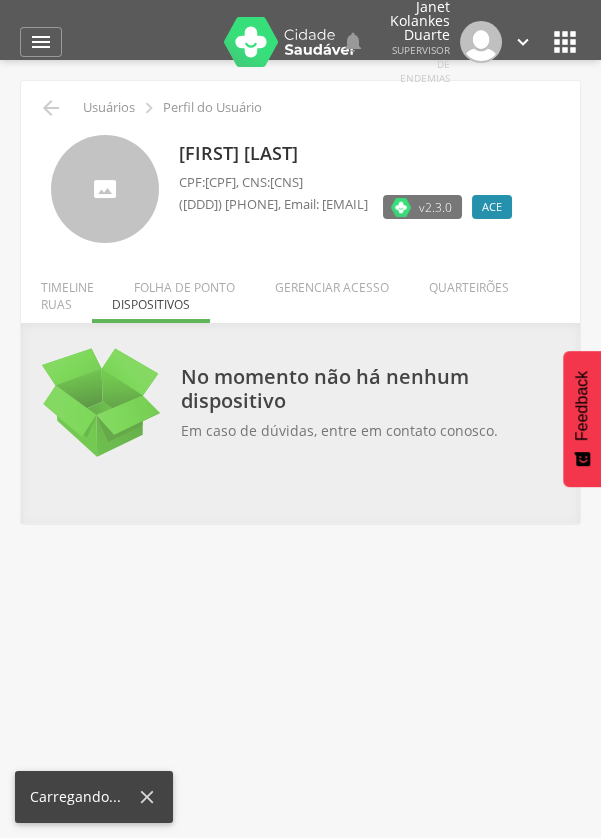 click on "Folha de ponto" at bounding box center [184, 282] 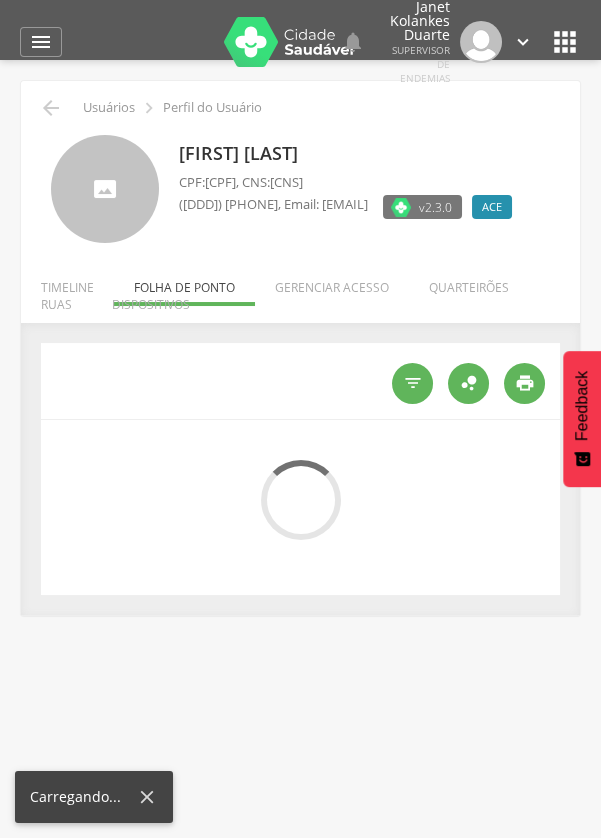 click on "Dispositivos" at bounding box center [151, 299] 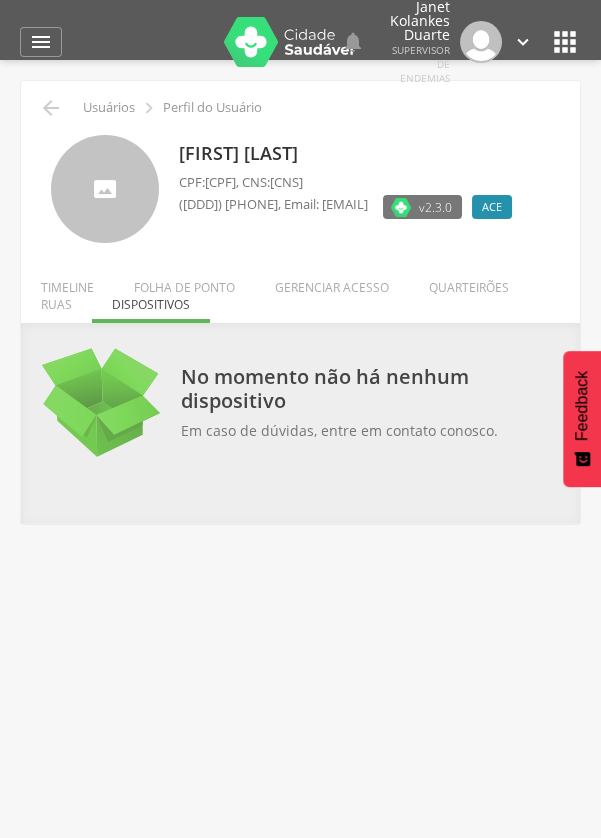 click on "Folha de ponto" at bounding box center [184, 282] 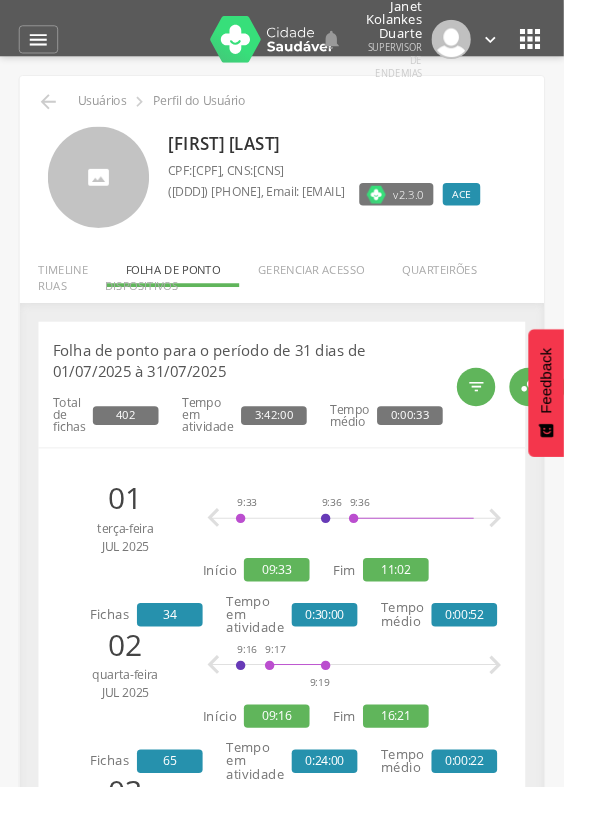 click on "Dispositivos" at bounding box center (151, 299) 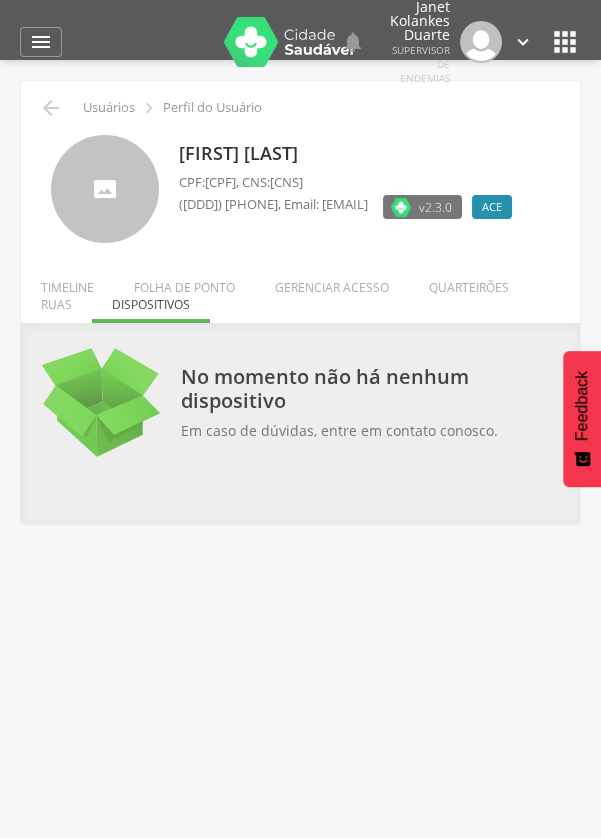 click on "Folha de ponto" at bounding box center [184, 282] 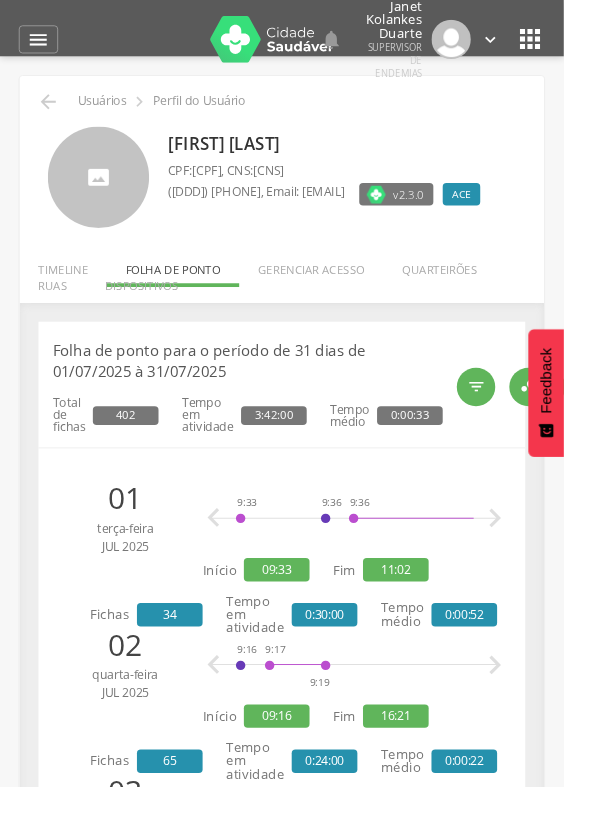 click on "Início
Produtividade
Timeline
Folha de ponto
Remapeamento
Gerenciar acesso
Quarteirões
Ruas
Tubitos
Dispositivos
UBS
Regulação" at bounding box center [300, 296] 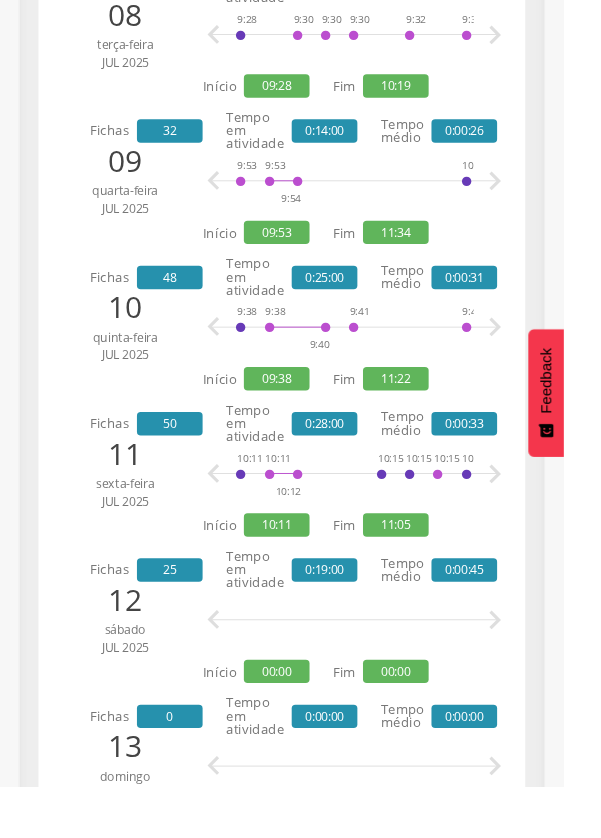 scroll, scrollTop: 1610, scrollLeft: 0, axis: vertical 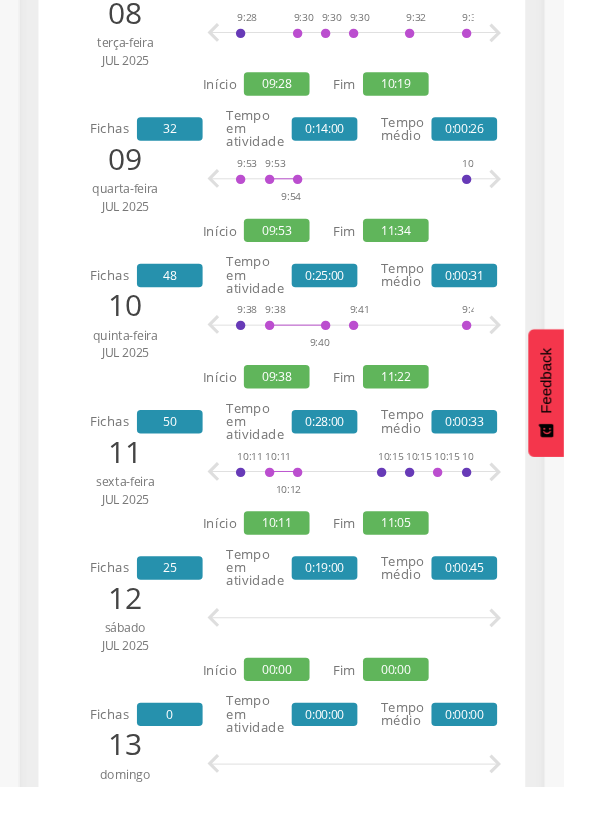 click on "[TIME] [TIME] [TIME] [TIME] [TIME] [TIME] [TIME] [TIME] [TIME] [TIME] [TIME] [TIME] [TIME] [TIME] [TIME] [TIME] [TIME] [TIME] [TIME] [TIME] [TIME] [TIME] [TIME] [TIME] [TIME] [TIME] [TIME] [TIME] [TIME] [TIME] [TIME] [TIME] [TIME] [TIME] [TIME] [TIME]  " at bounding box center [378, 503] 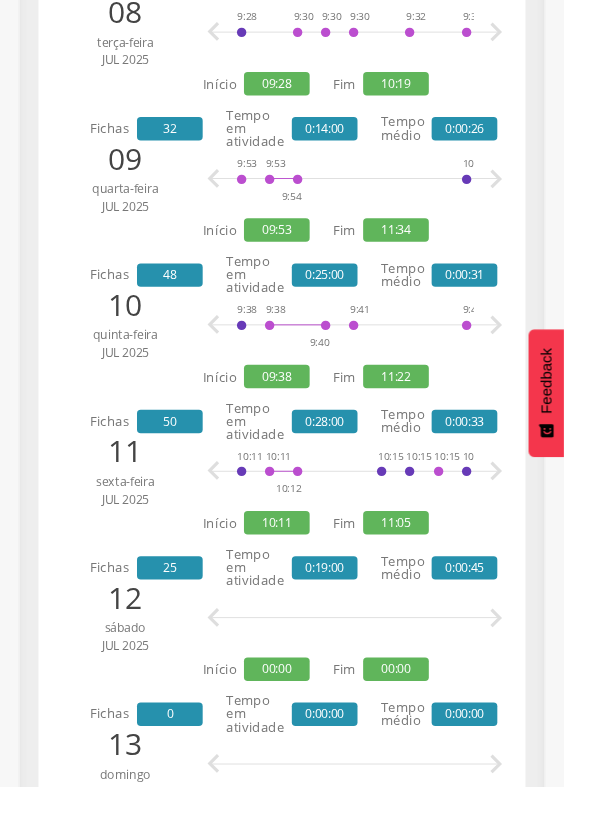 scroll, scrollTop: 1610, scrollLeft: 0, axis: vertical 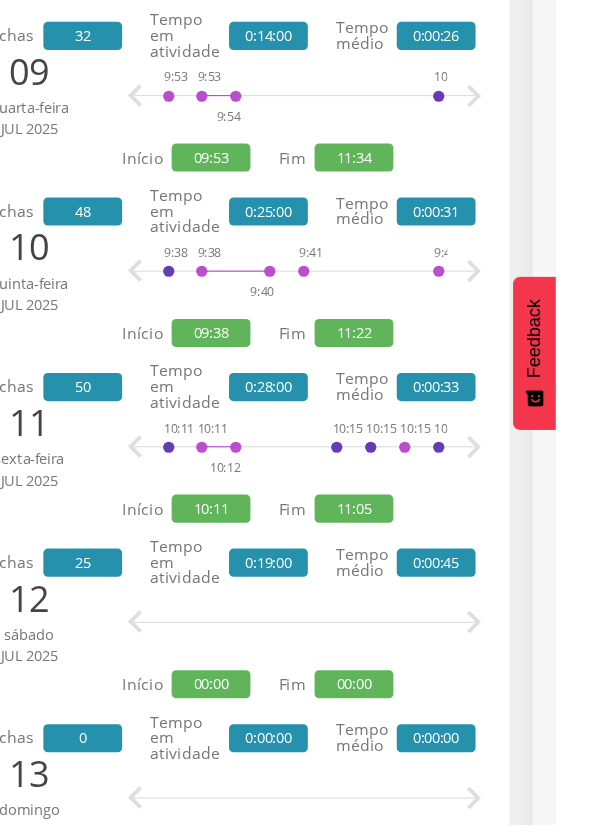 click on "[TIME] [TIME] [TIME] [TIME] [TIME] [TIME] [TIME] [TIME] [TIME] [TIME] [TIME] [TIME] [TIME] [TIME] [TIME] [TIME] [TIME] [TIME] [TIME] [TIME] [TIME] [TIME] [TIME] [TIME] [TIME] [TIME] [TIME] [TIME] [TIME] [TIME] [TIME] [TIME] [TIME] [TIME] [TIME] [TIME]  " at bounding box center (378, 503) 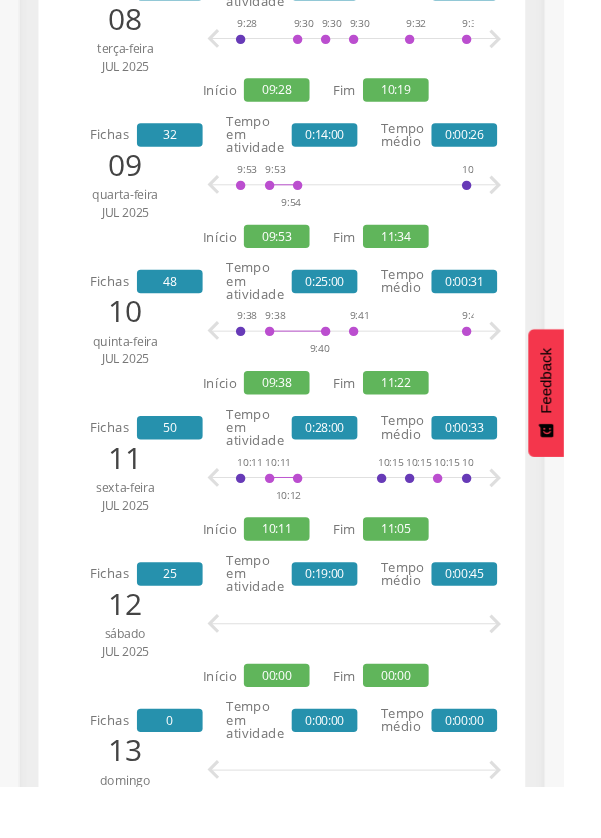 scroll, scrollTop: 1602, scrollLeft: 0, axis: vertical 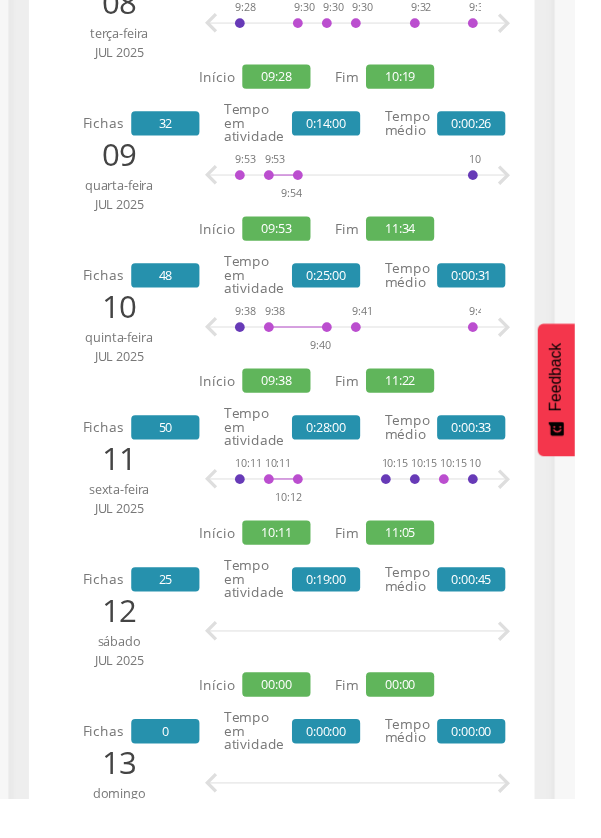 click on "" at bounding box center (528, 511) 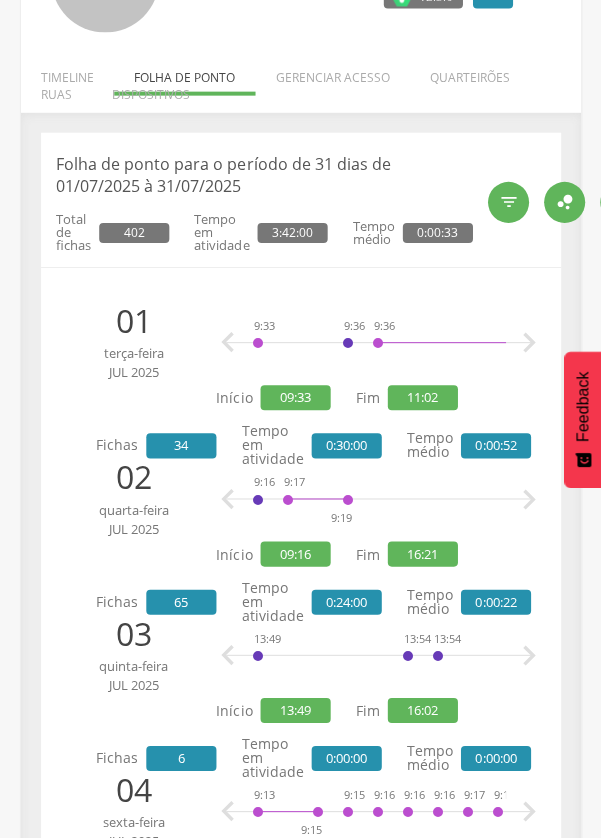 scroll, scrollTop: 211, scrollLeft: 0, axis: vertical 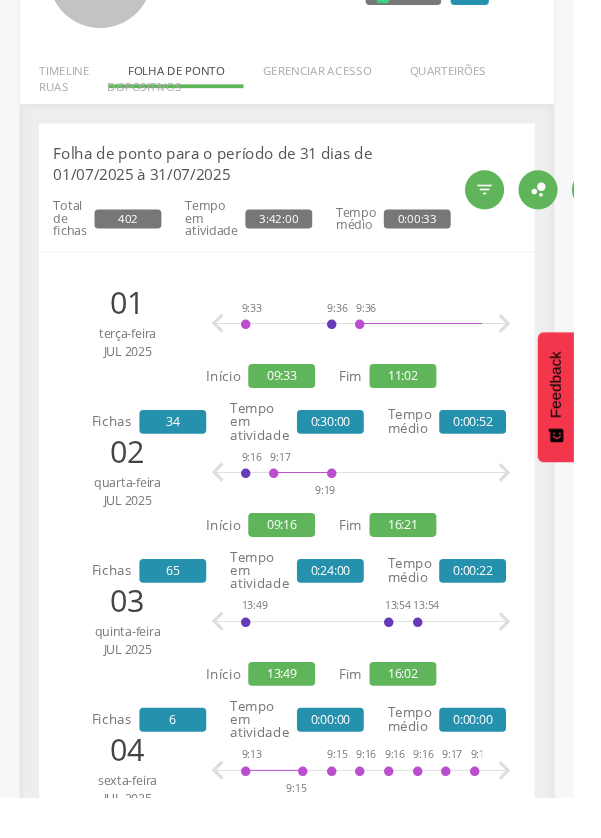 click at bounding box center [482, 327] 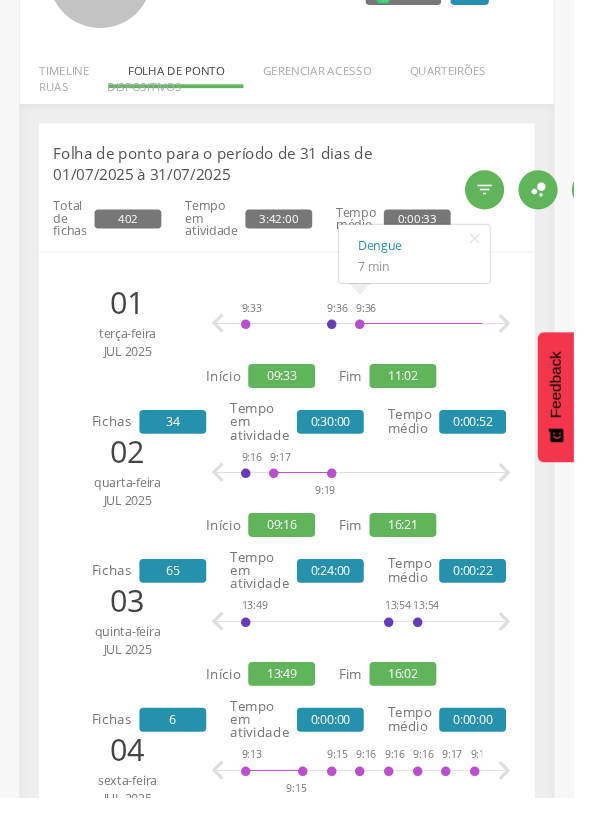 click on "[TIME] [TIME] [TIME] [TIME] [TIME] [TIME] [TIME] [TIME] [TIME] [TIME] [TIME] [TIME] [TIME] [TIME] [TIME] [TIME] [TIME] [TIME] [TIME] [TIME] [TIME] [TIME] [TIME] [TIME] [TIME] [TIME] [TIME] [TIME] [TIME] [TIME] [TIME] [TIME] [TIME] [TIME] [TIME] [TIME] Dengue   7 min   " at bounding box center [378, 342] 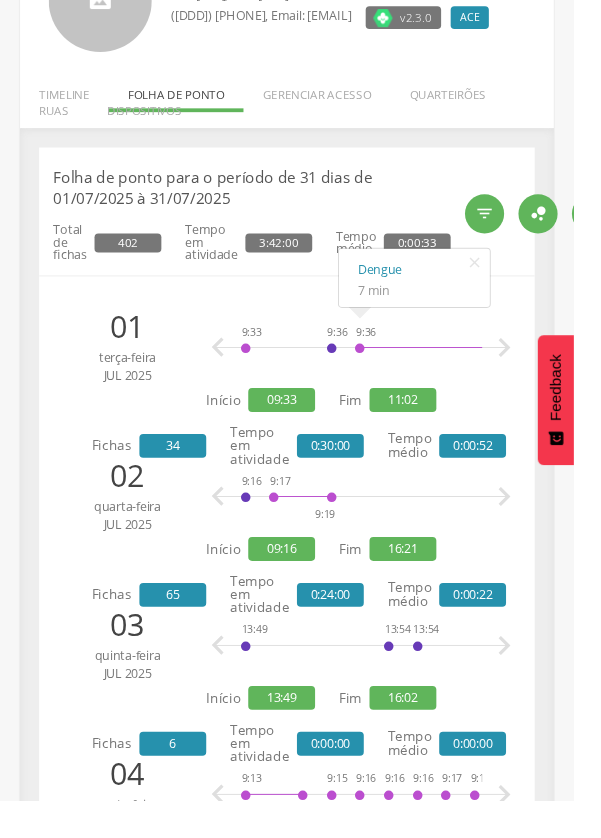 scroll, scrollTop: 159, scrollLeft: 0, axis: vertical 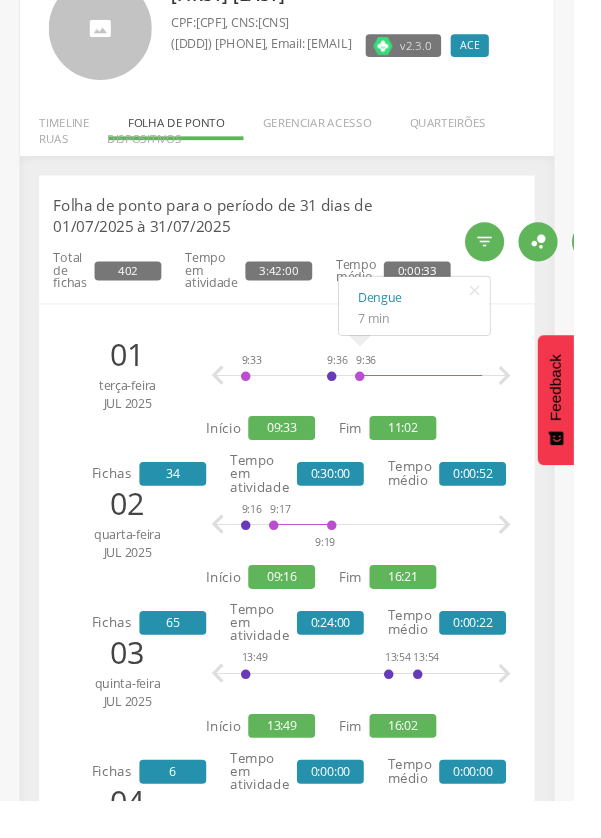 click on "Tempo em atividade  [TIME]" at bounding box center [260, 283] 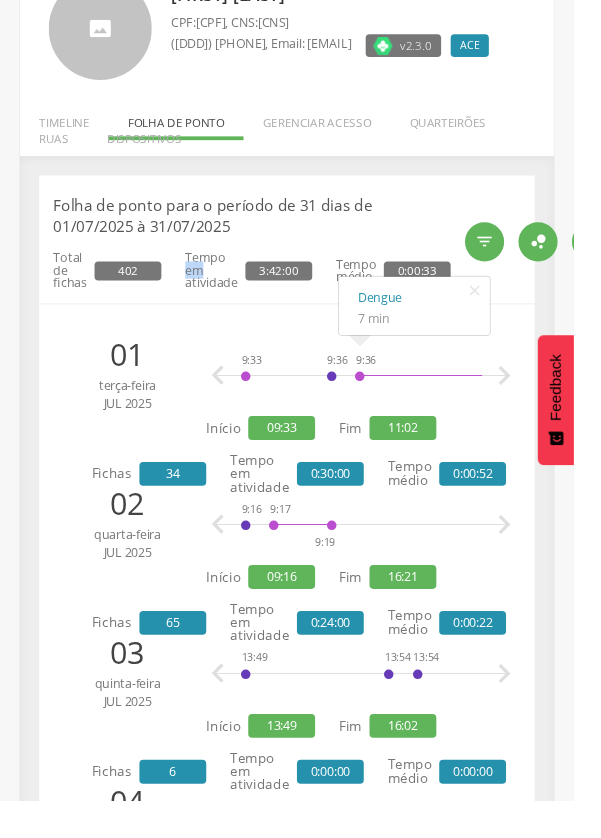 click on "Tempo em atividade  [TIME]" at bounding box center (260, 283) 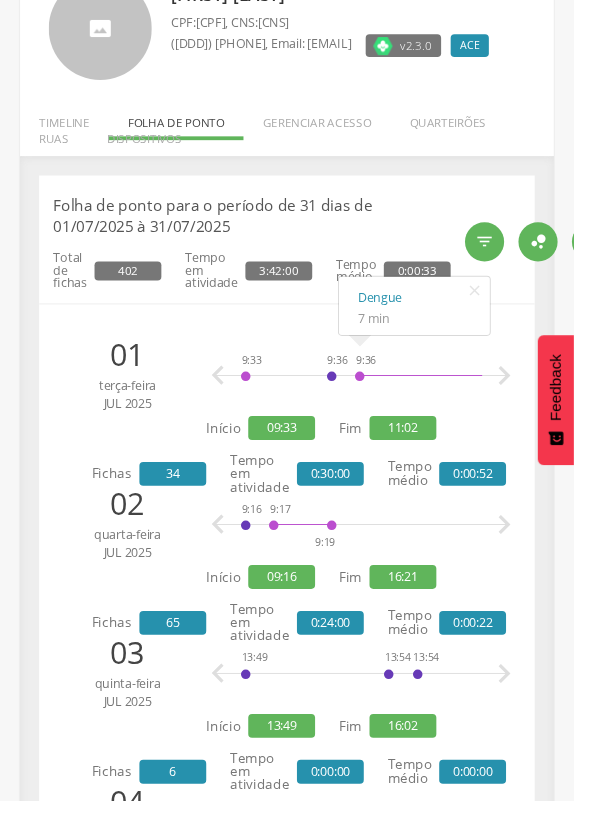 click on "Dengue   7 min " at bounding box center (434, 320) 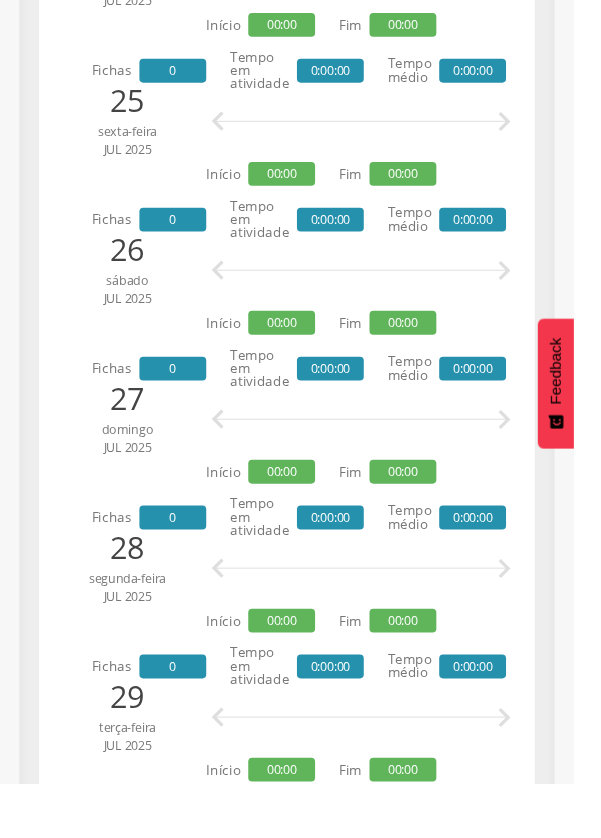 scroll, scrollTop: 4390, scrollLeft: 0, axis: vertical 